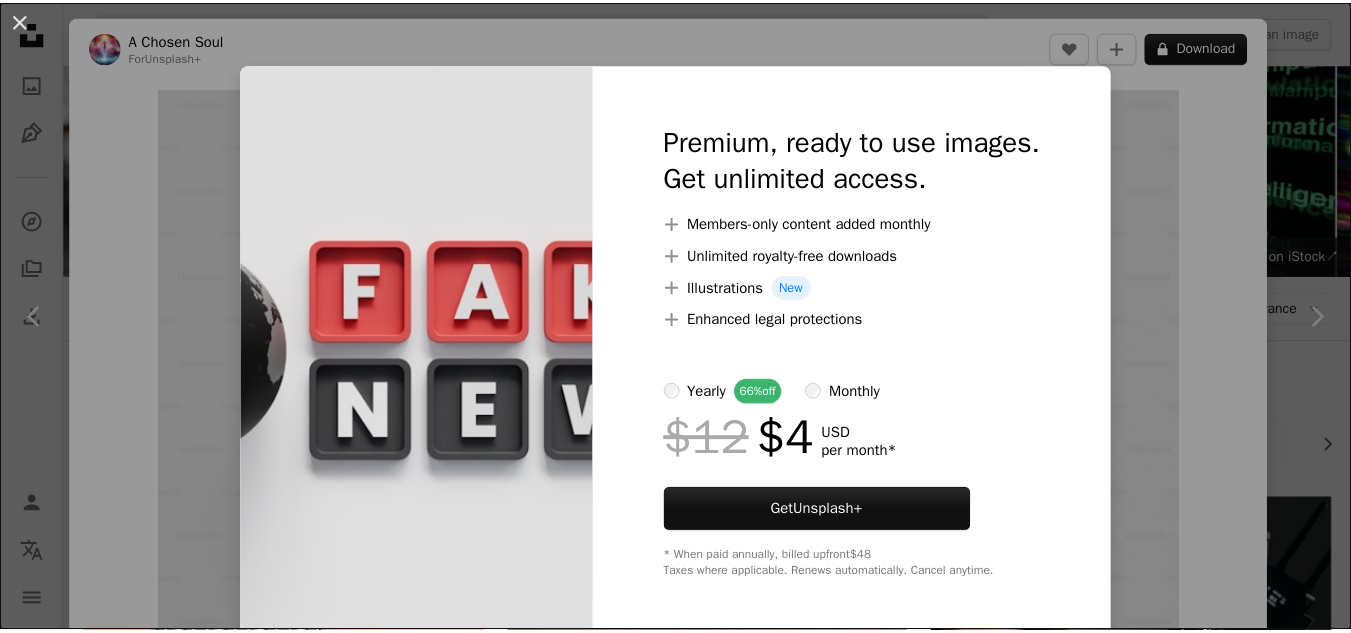 scroll, scrollTop: 11157, scrollLeft: 0, axis: vertical 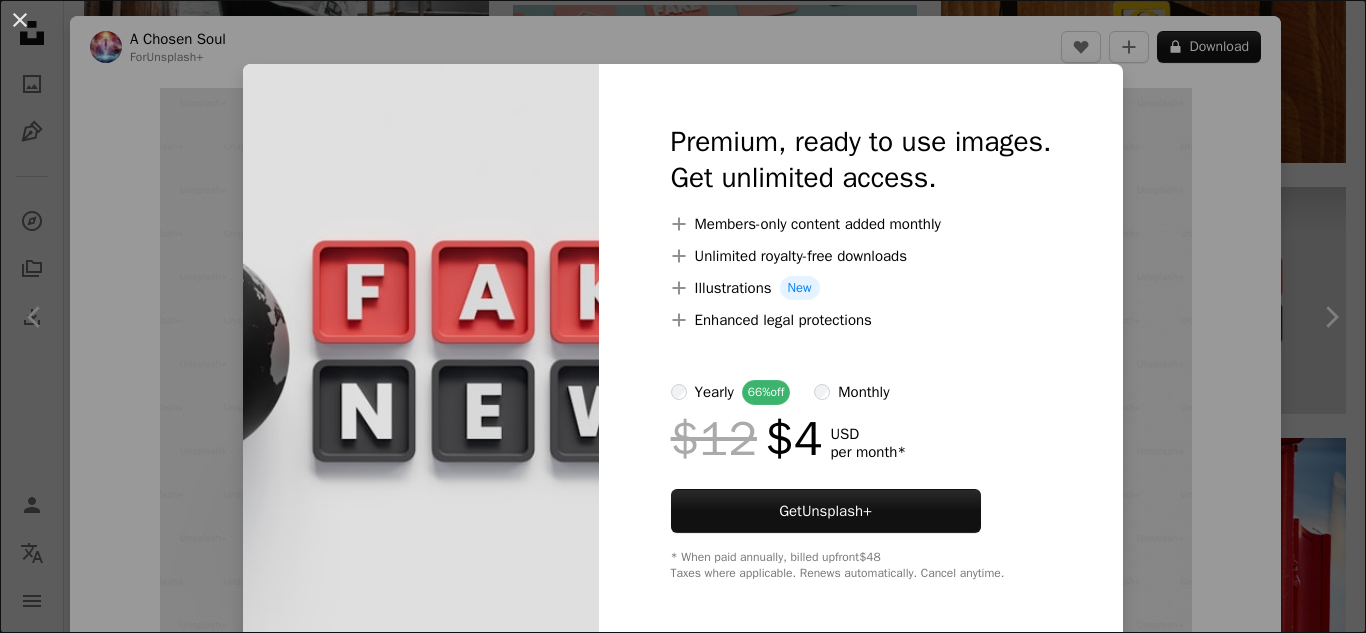click on "An X shape Premium, ready to use images. Get unlimited access. A plus sign Members-only content added monthly A plus sign Unlimited royalty-free downloads A plus sign Illustrations  New A plus sign Enhanced legal protections yearly 66%  off monthly $12   $4 USD per month * Get  Unsplash+ * When paid annually, billed upfront  $48 Taxes where applicable. Renews automatically. Cancel anytime." at bounding box center (683, 316) 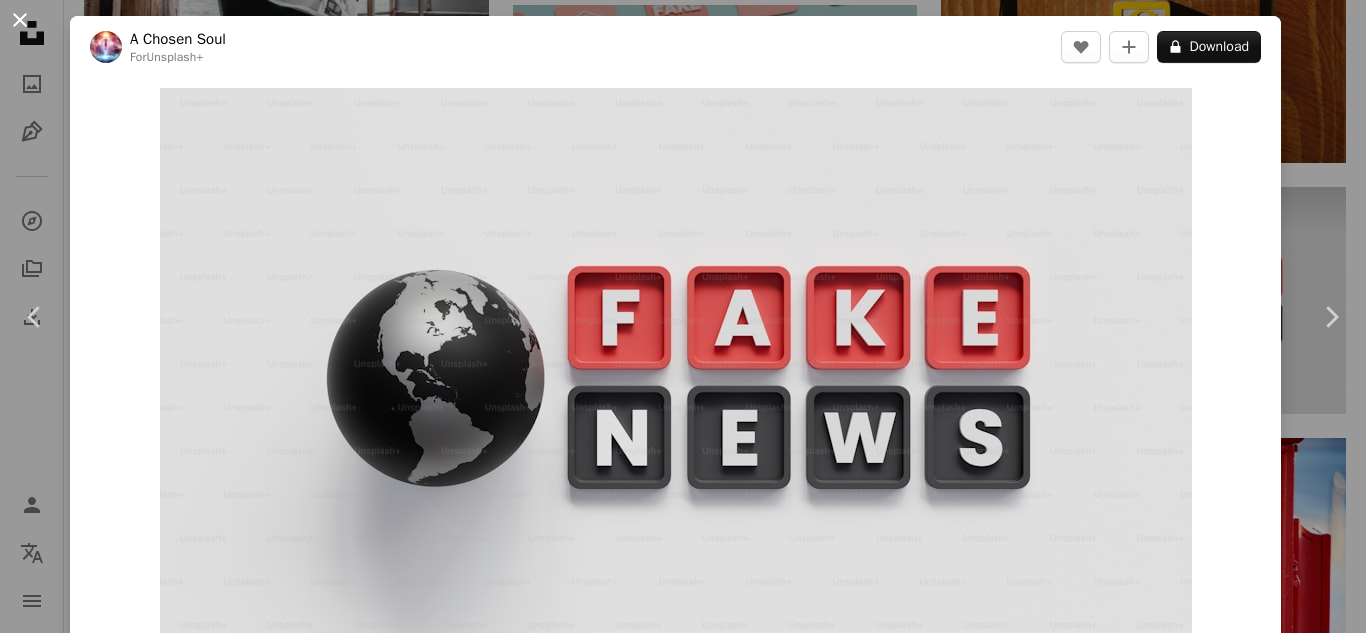 click on "An X shape" at bounding box center (20, 20) 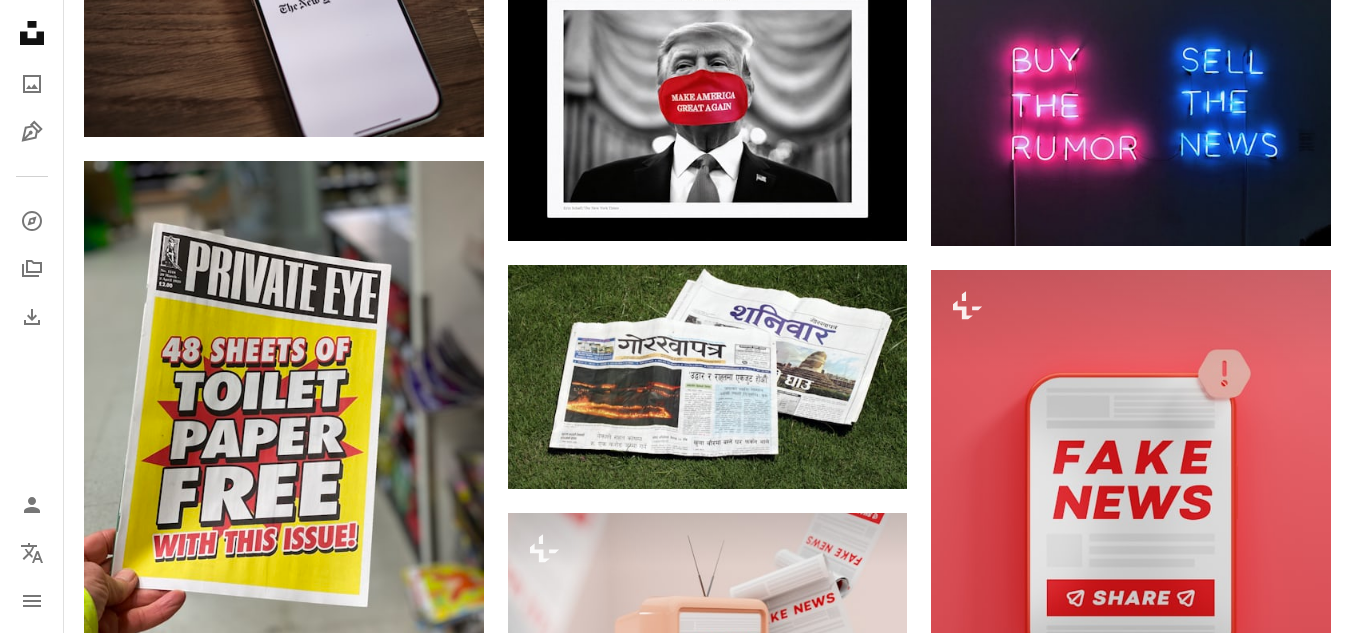 scroll, scrollTop: 13792, scrollLeft: 0, axis: vertical 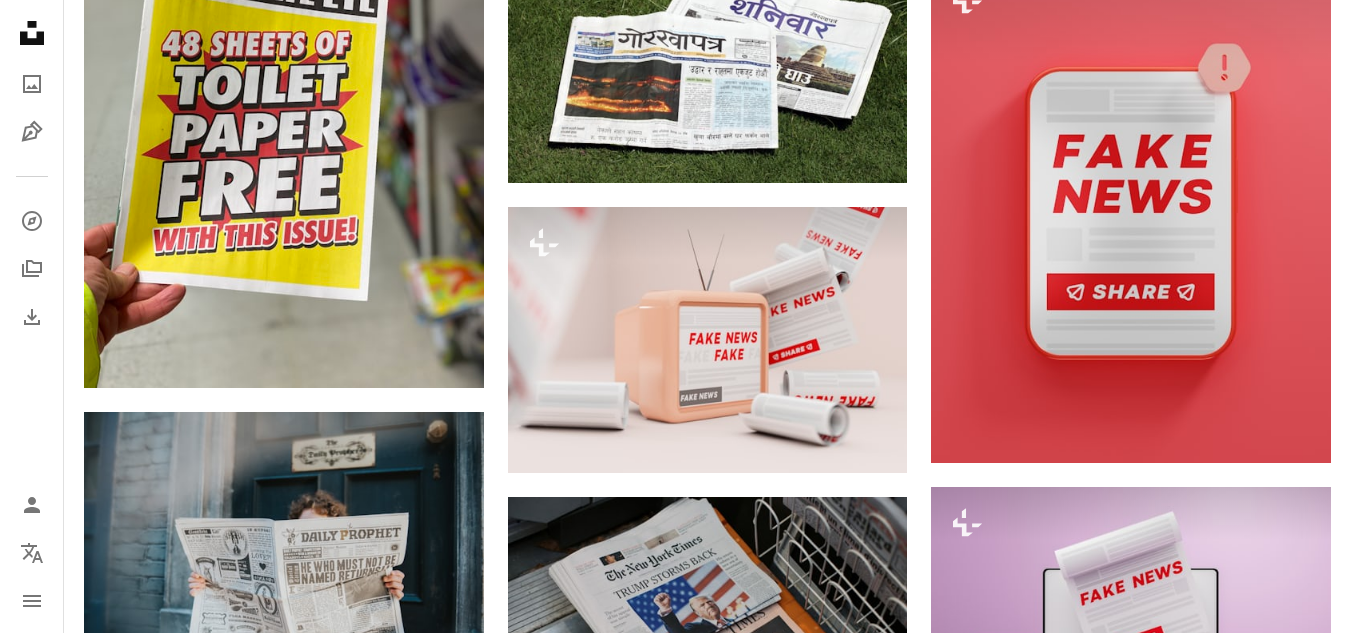 click on "Plus sign for Unsplash+ A heart A plus sign [FIRST] [LAST] For Unsplash+ A lock Download Plus sign for Unsplash+ A heart A plus sign [FIRST] [LAST] For Unsplash+ A lock Download Plus sign for Unsplash+ A heart A plus sign [FIRST] [LAST] For Unsplash+ A lock Download A heart A plus sign [FIRST] [LAST] Available for hire A checkmark inside of a circle Arrow pointing down A heart A plus sign [FIRST] [LAST] Arrow pointing down A heart A plus sign [FIRST] [LAST] Available for hire A checkmark inside of a circle Arrow pointing down Plus sign for Unsplash+ A heart A plus sign [FIRST] [LAST] For Unsplash+ A lock Download A heart A plus sign [FIRST] [LAST] Available for hire A checkmark inside of a circle Arrow pointing down A heart A plus sign [FIRST] [LAST] Available for hire A checkmark inside of a circle Arrow pointing down A heart A plus sign [FIRST] [LAST] Arrow pointing down The best in on-brand content creation Learn More Plus sign for Unsplash+ A heart A plus sign [FIRST] [LAST] For Unsplash+ A lock Z" at bounding box center (707, -4403) 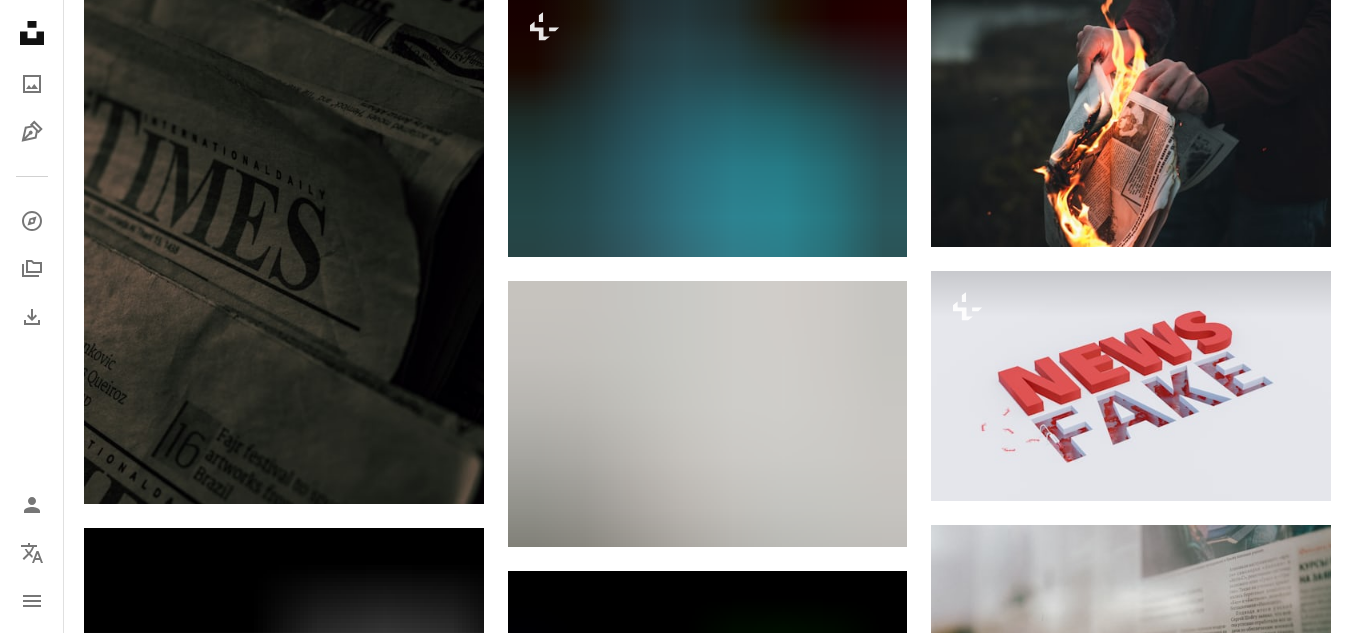 scroll, scrollTop: 14711, scrollLeft: 0, axis: vertical 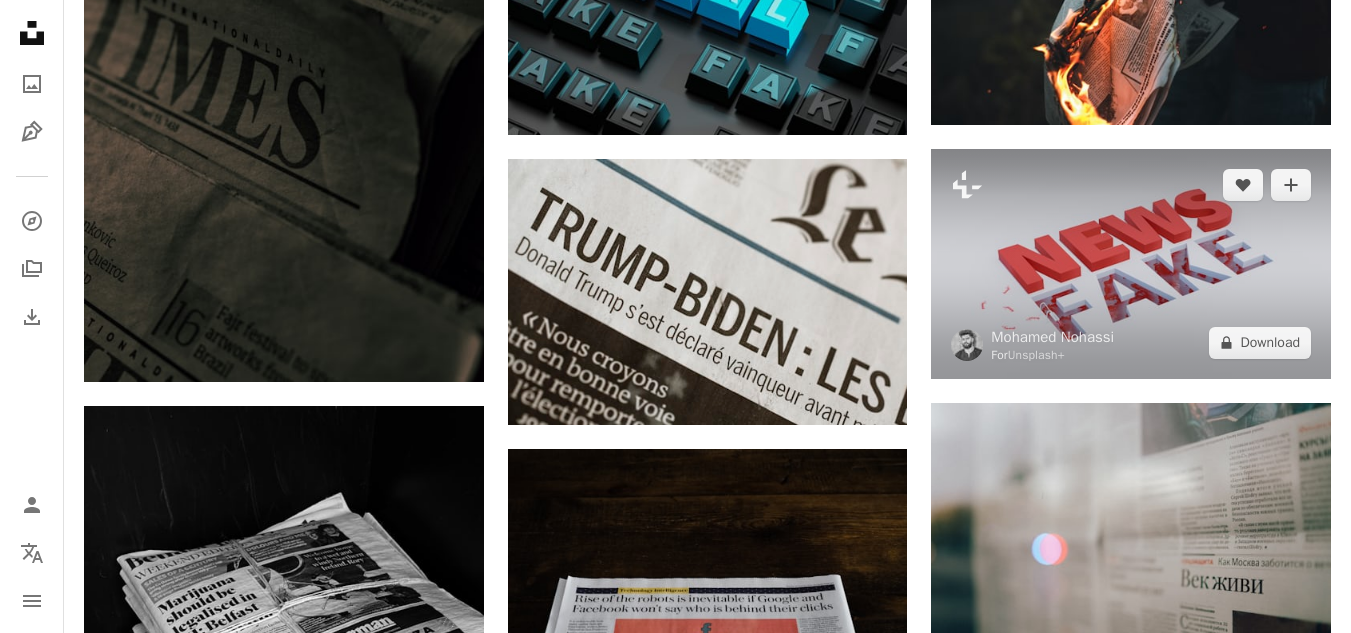 click at bounding box center (1131, 264) 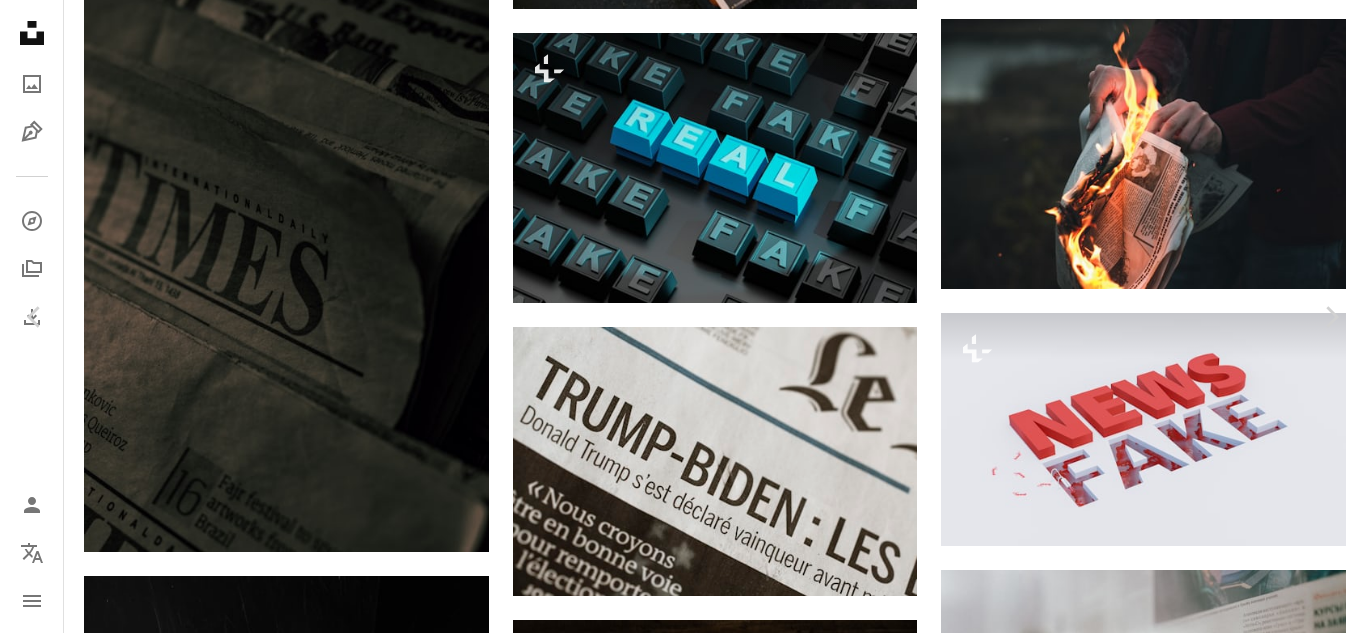 click on "An X shape" at bounding box center (20, 20) 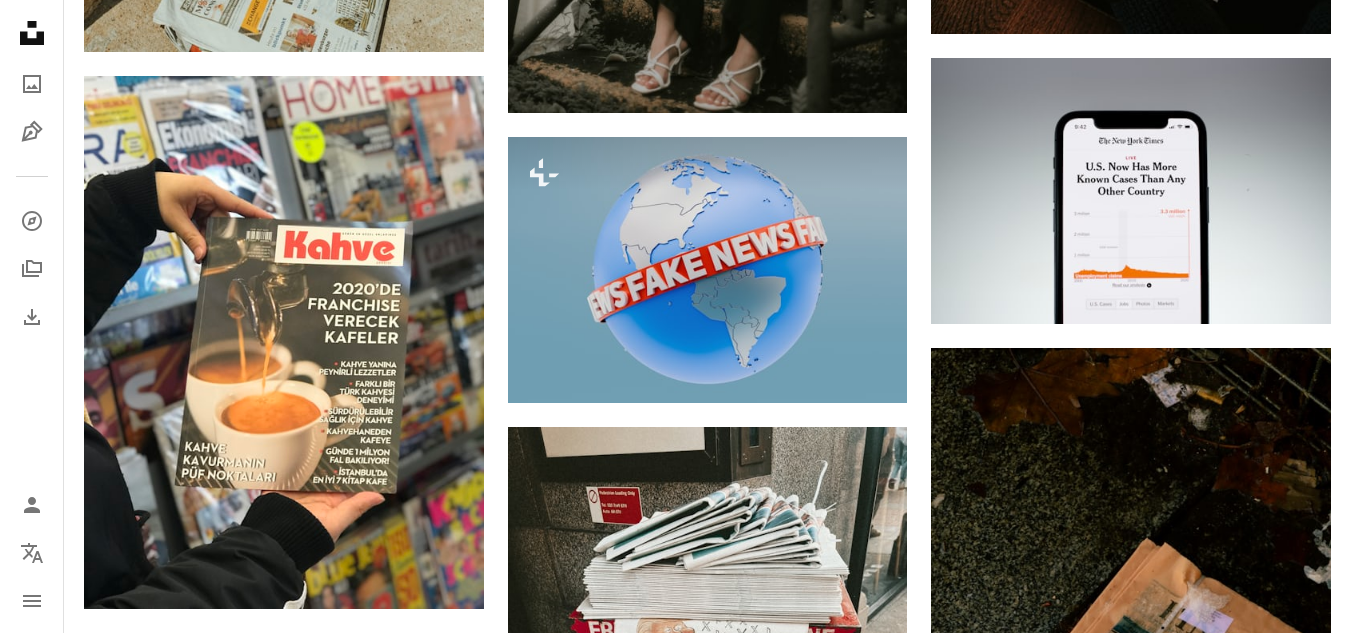 scroll, scrollTop: 18315, scrollLeft: 0, axis: vertical 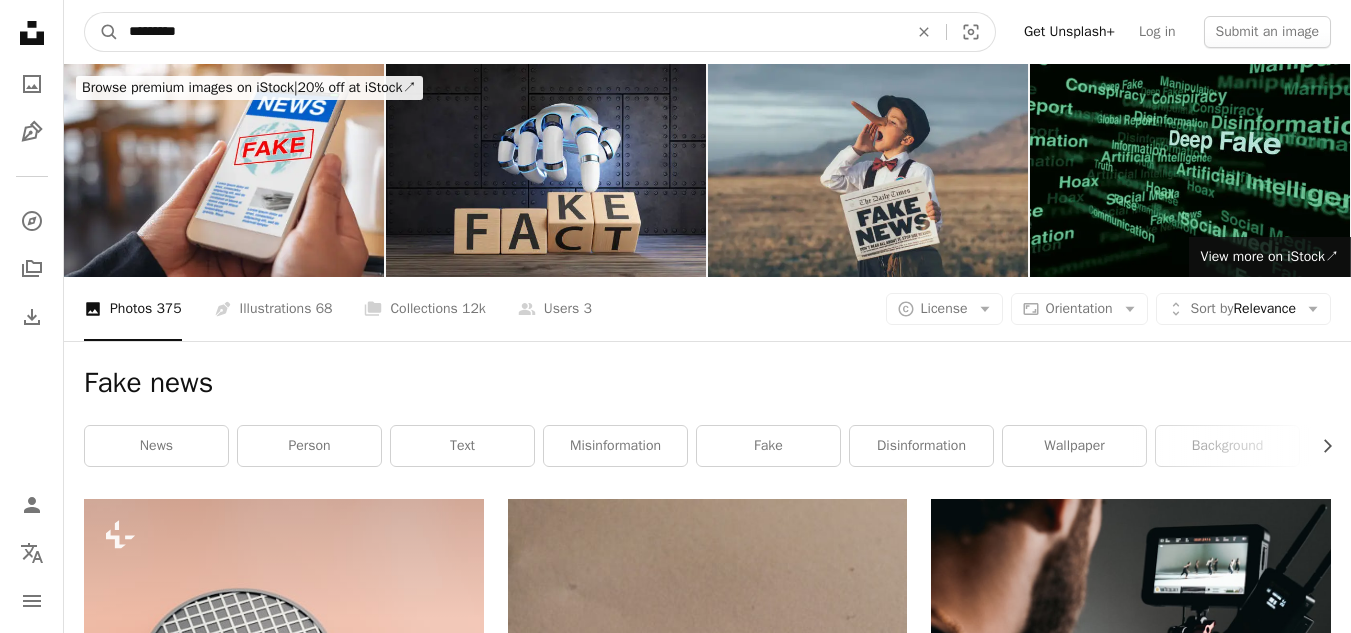 drag, startPoint x: 230, startPoint y: 49, endPoint x: 55, endPoint y: 14, distance: 178.46568 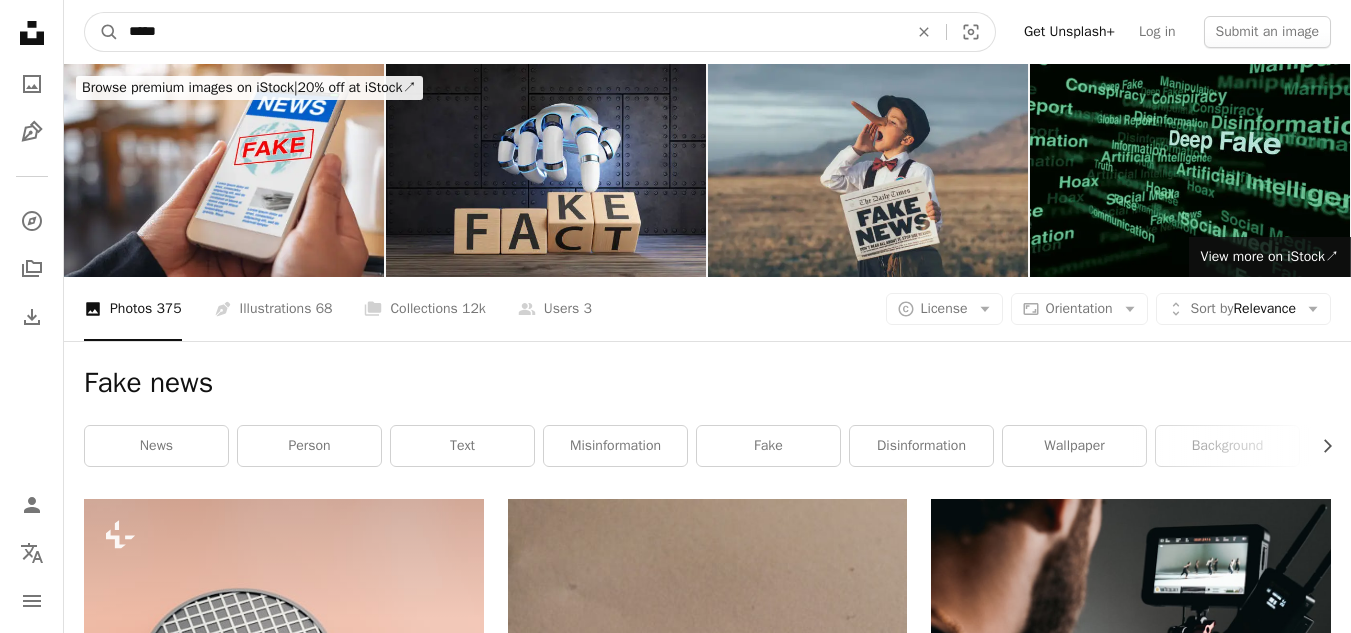 type on "*****" 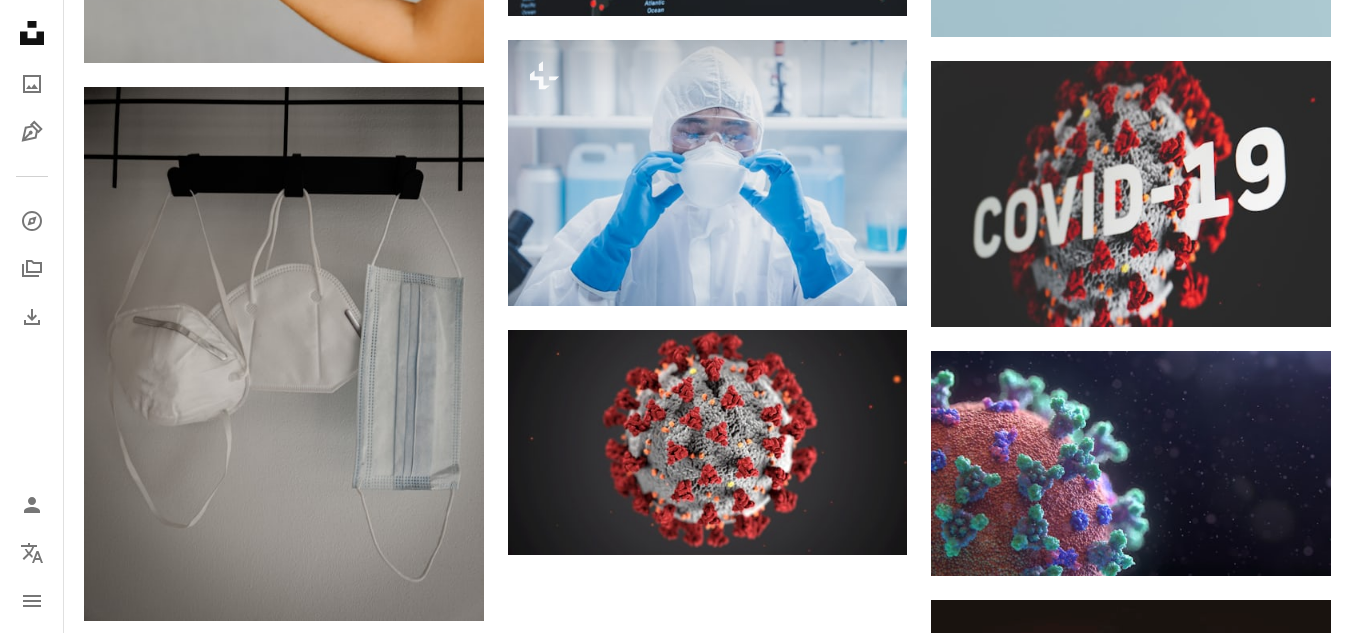 scroll, scrollTop: 2381, scrollLeft: 0, axis: vertical 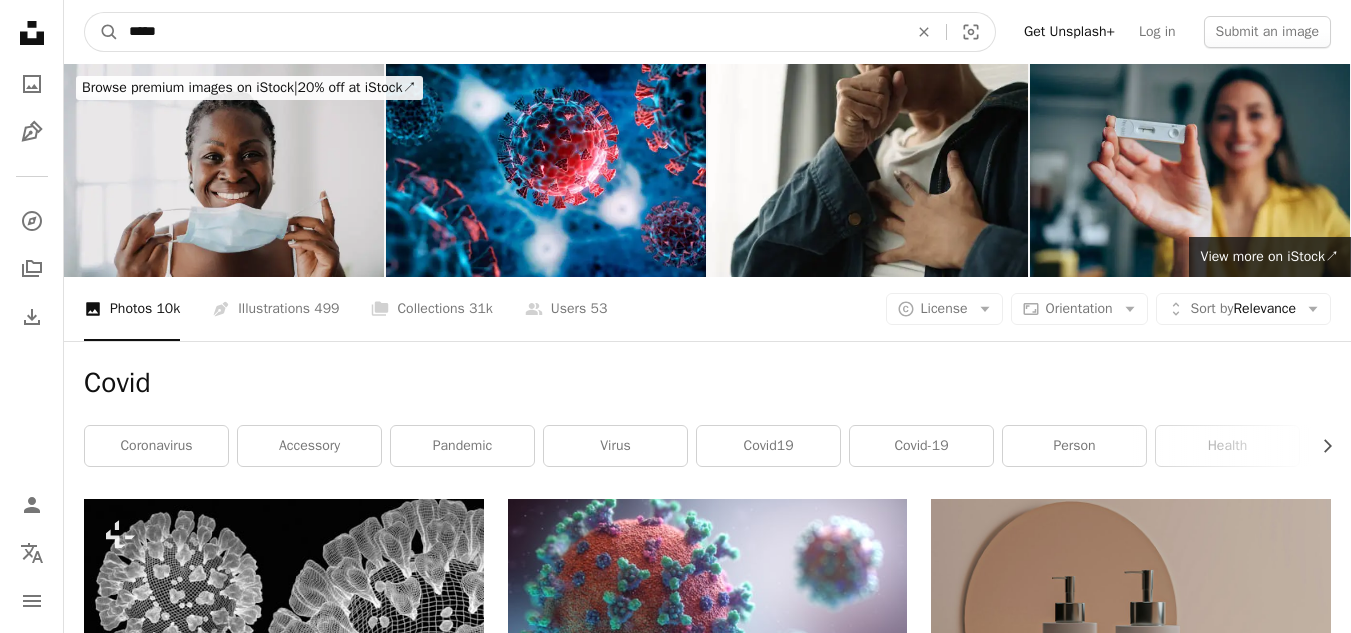 drag, startPoint x: 187, startPoint y: 35, endPoint x: 0, endPoint y: 41, distance: 187.09624 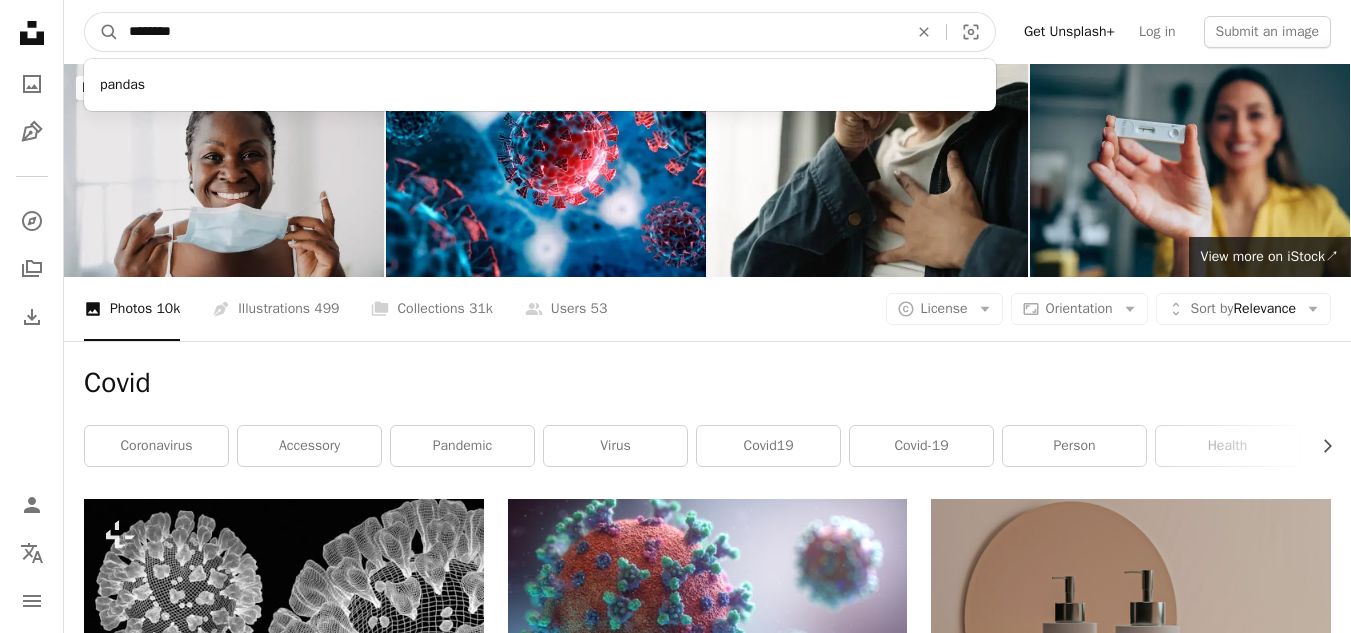 type on "********" 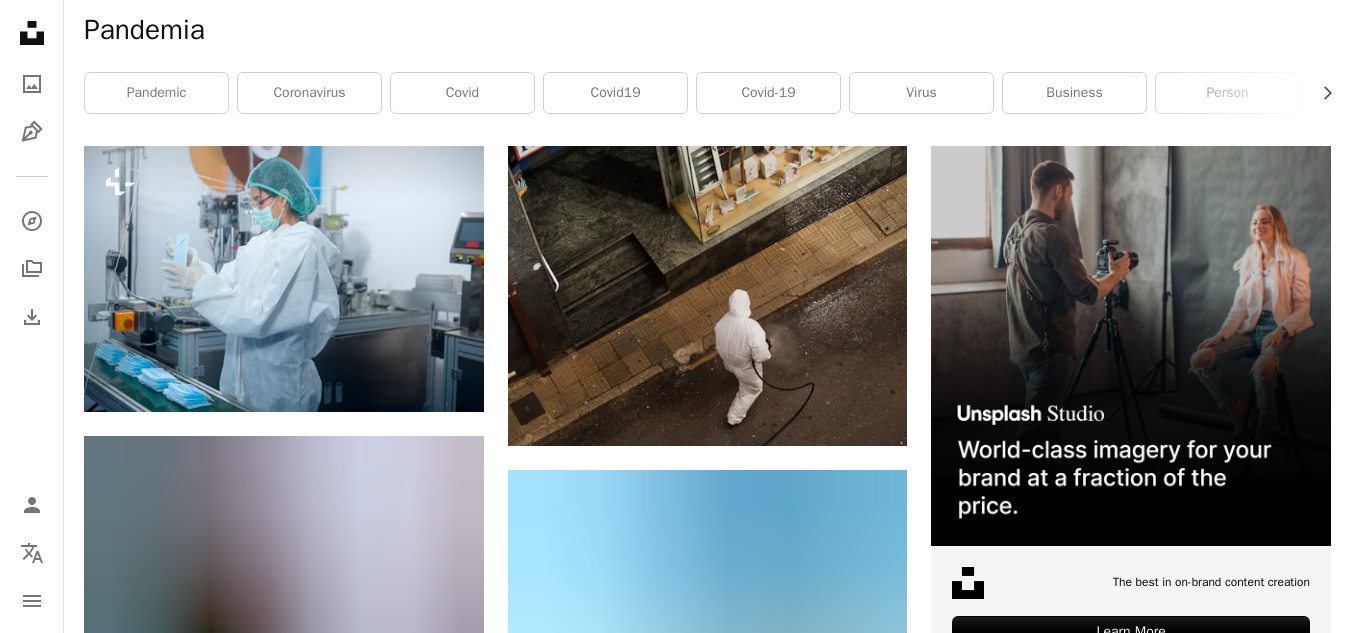 scroll, scrollTop: 361, scrollLeft: 0, axis: vertical 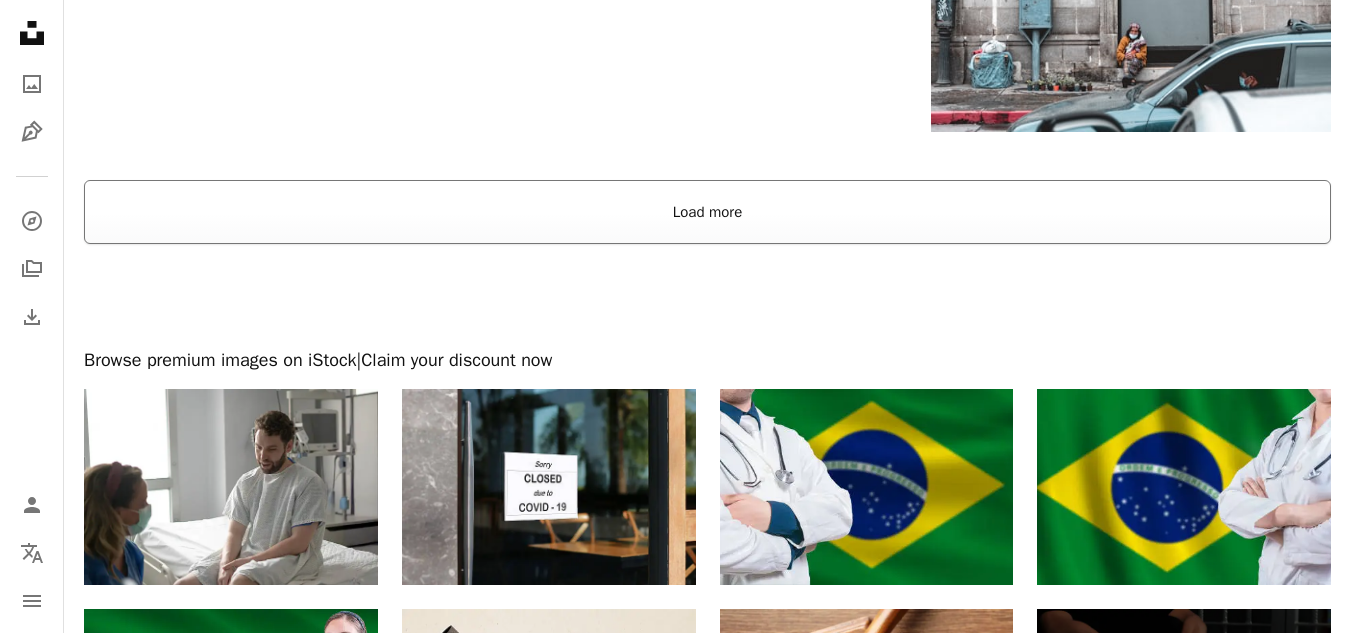 click on "Load more" at bounding box center [707, 212] 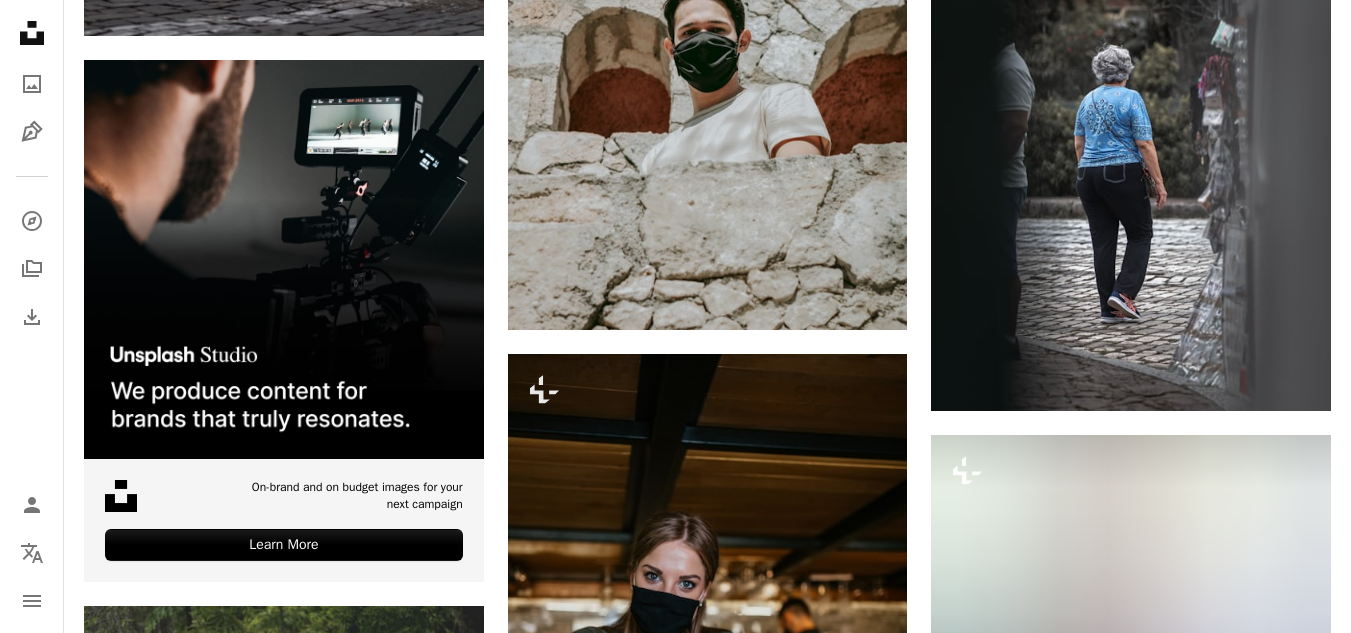 scroll, scrollTop: 4681, scrollLeft: 0, axis: vertical 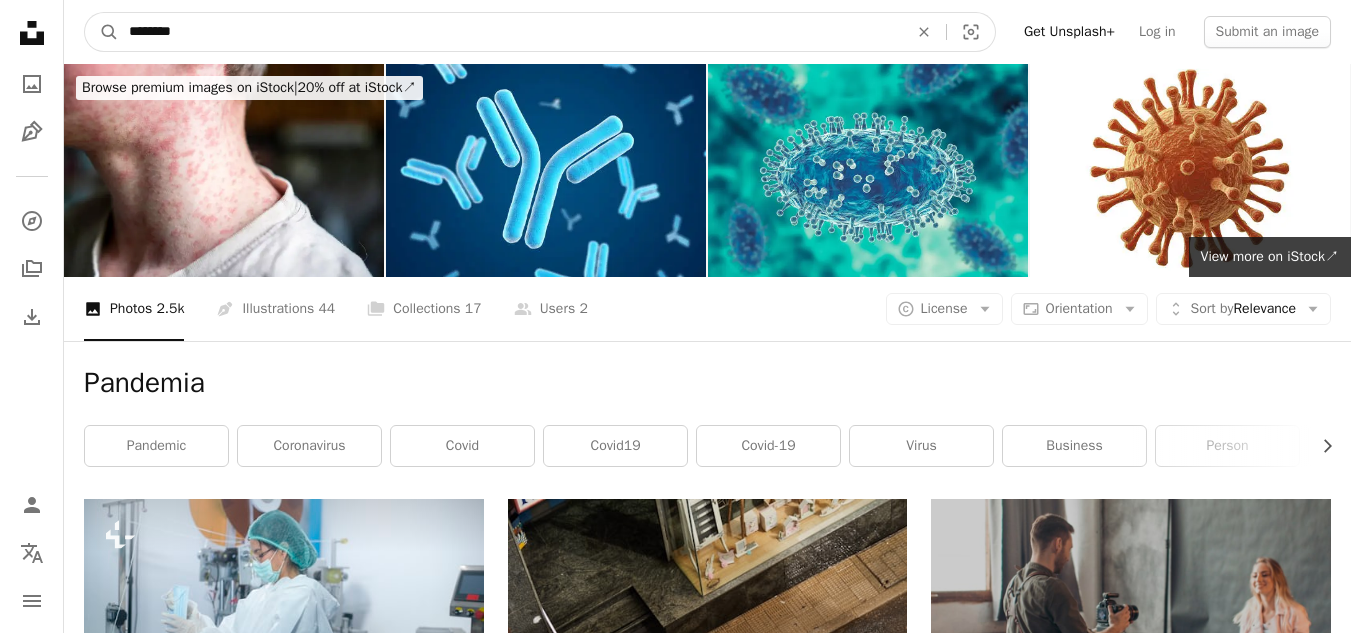 drag, startPoint x: 247, startPoint y: 25, endPoint x: 2, endPoint y: 22, distance: 245.01837 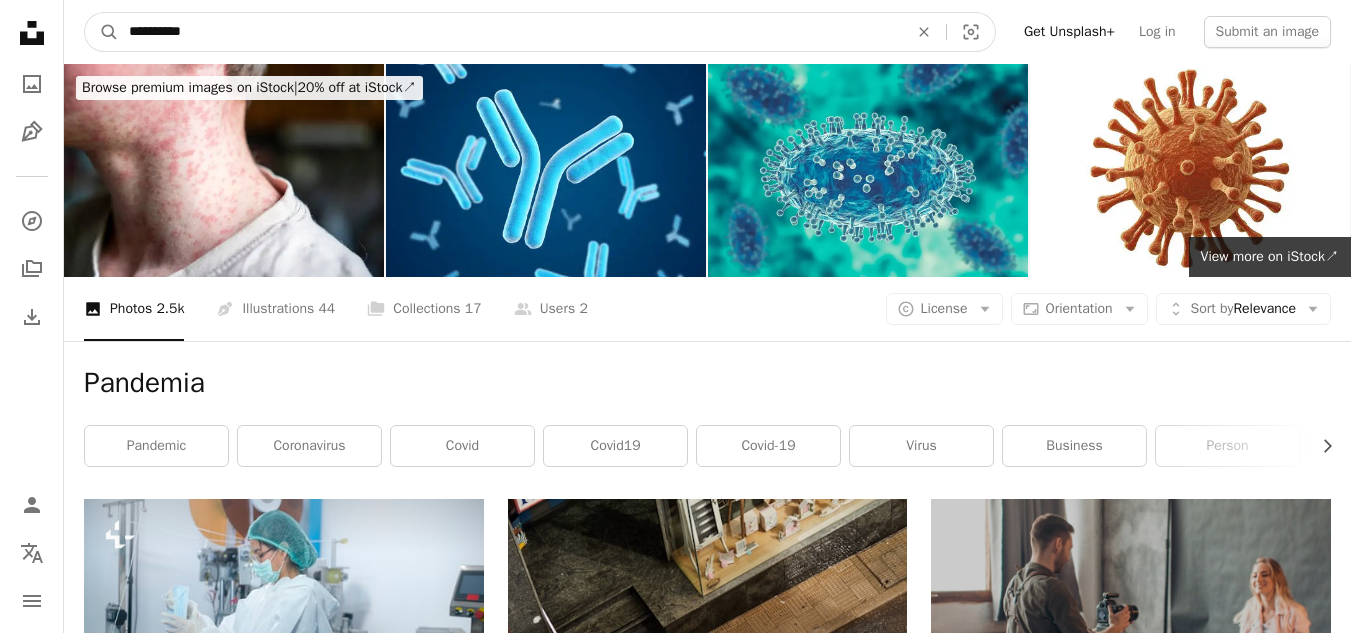 type on "**********" 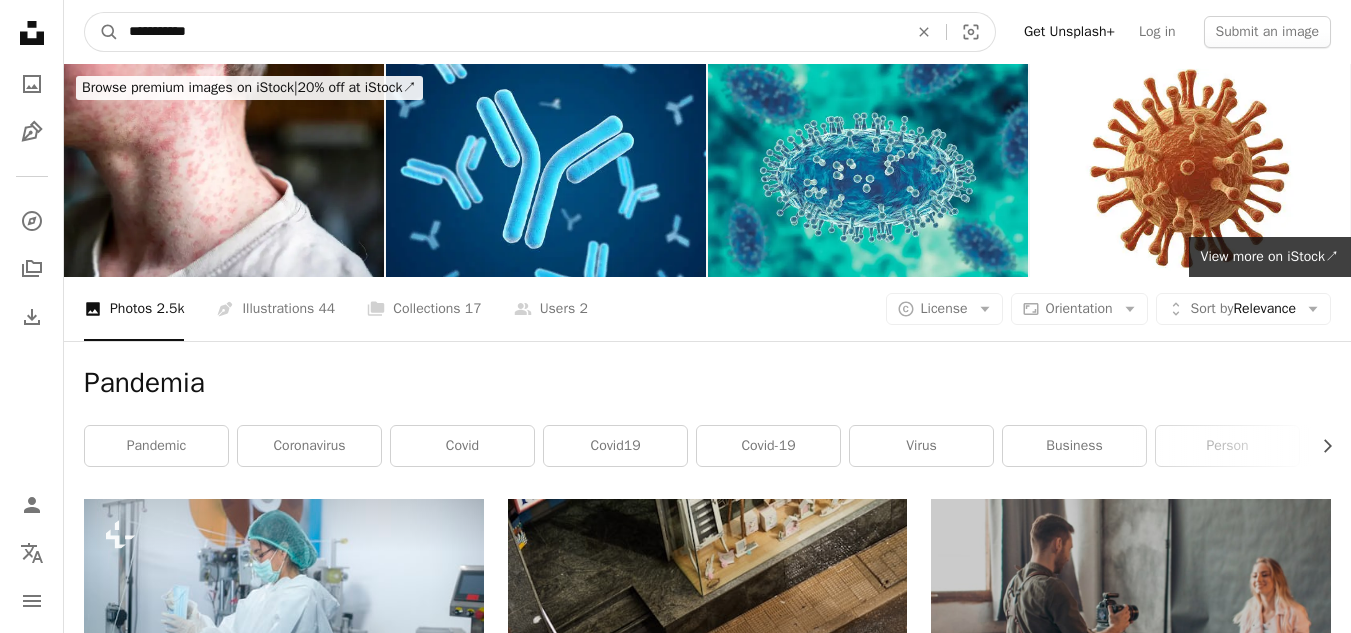 click on "A magnifying glass" at bounding box center (102, 32) 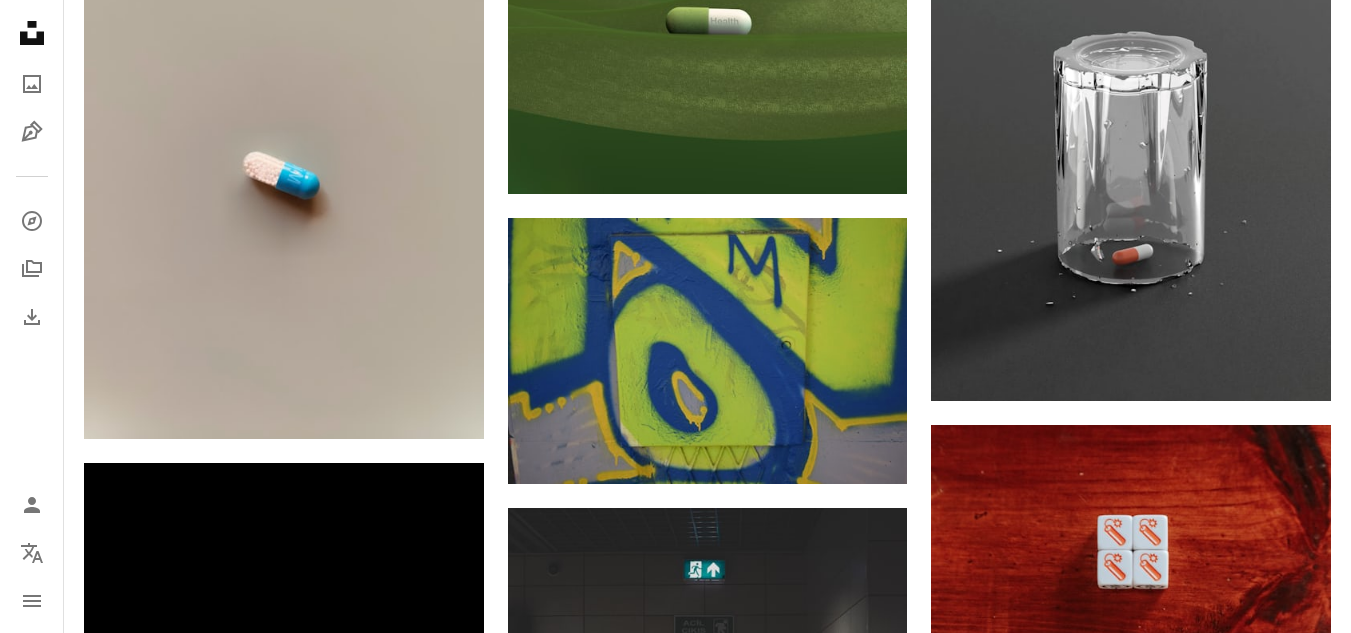 scroll, scrollTop: 0, scrollLeft: 0, axis: both 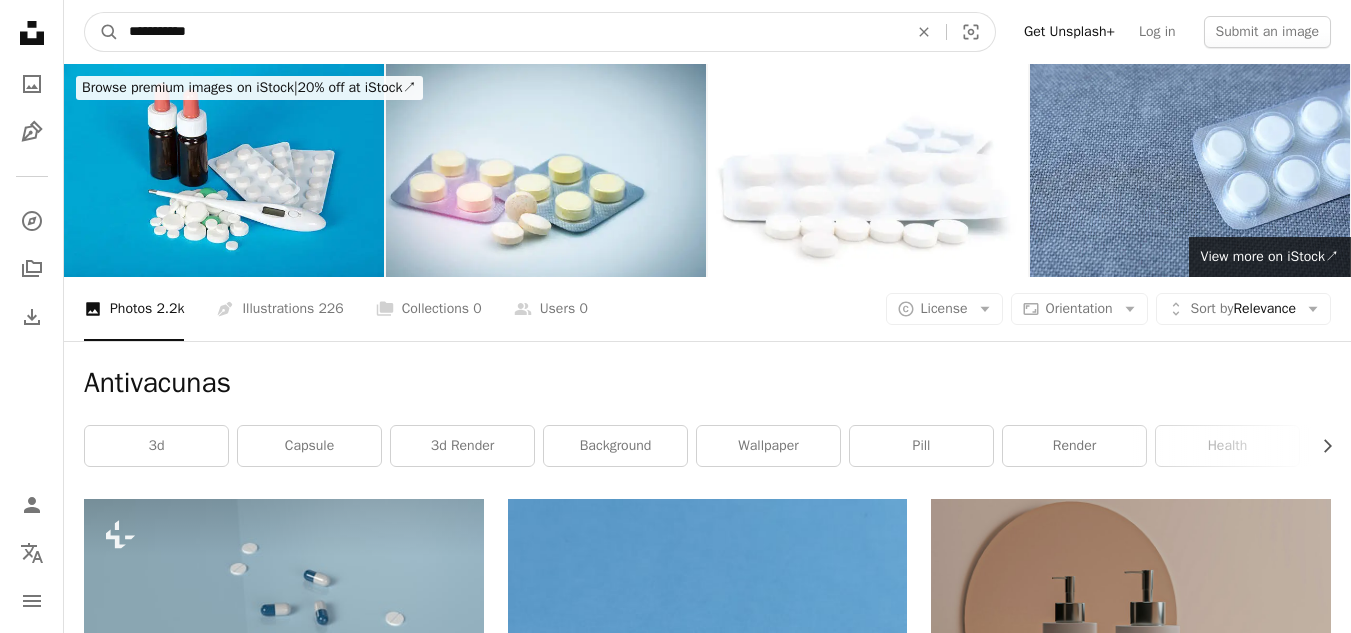 drag, startPoint x: 209, startPoint y: 27, endPoint x: 0, endPoint y: 3, distance: 210.37347 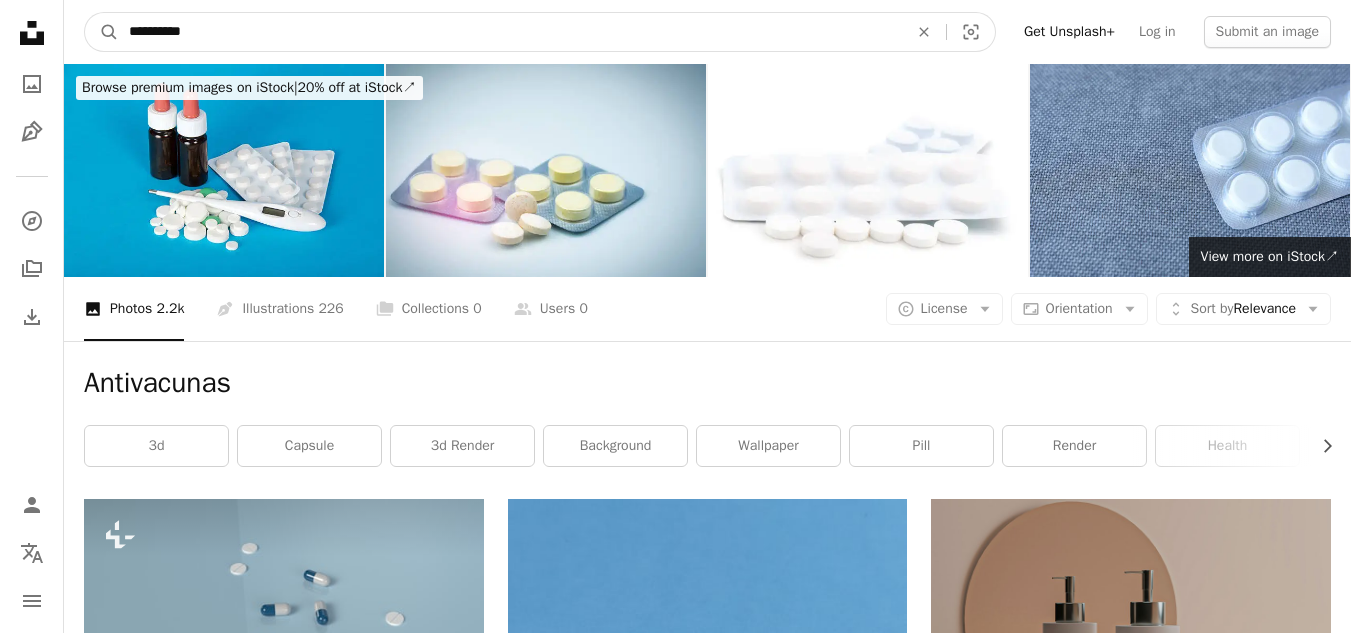 type on "**********" 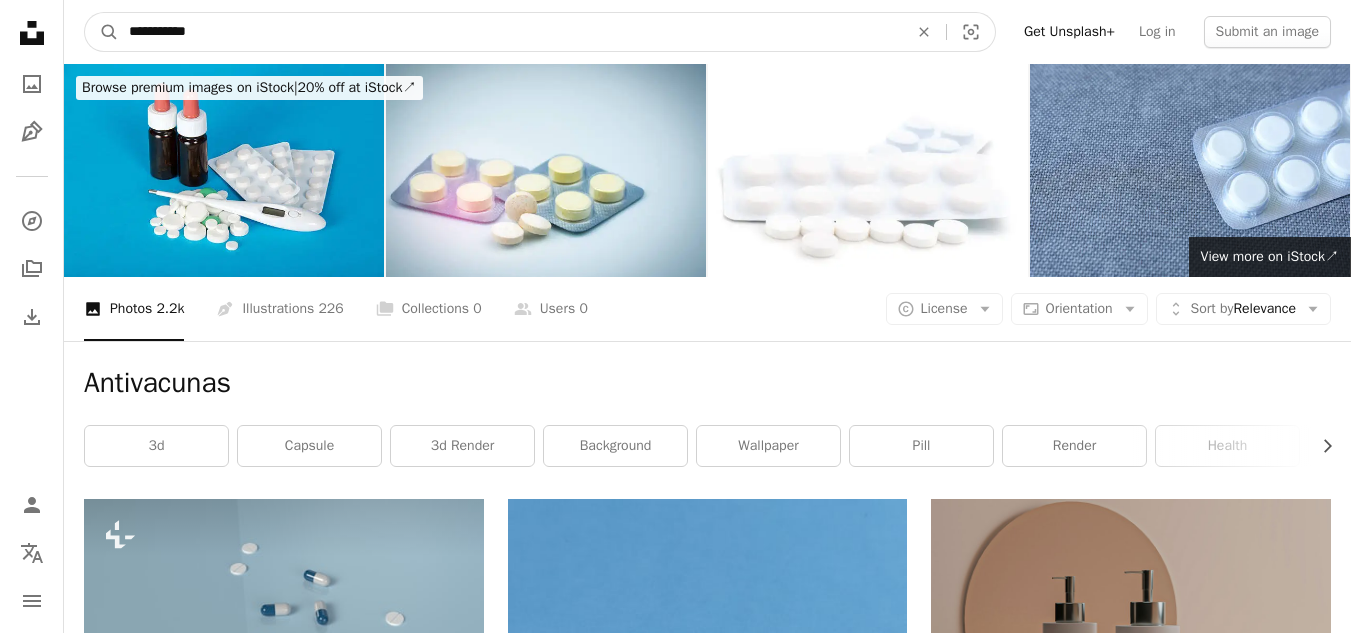 click on "A magnifying glass" at bounding box center [102, 32] 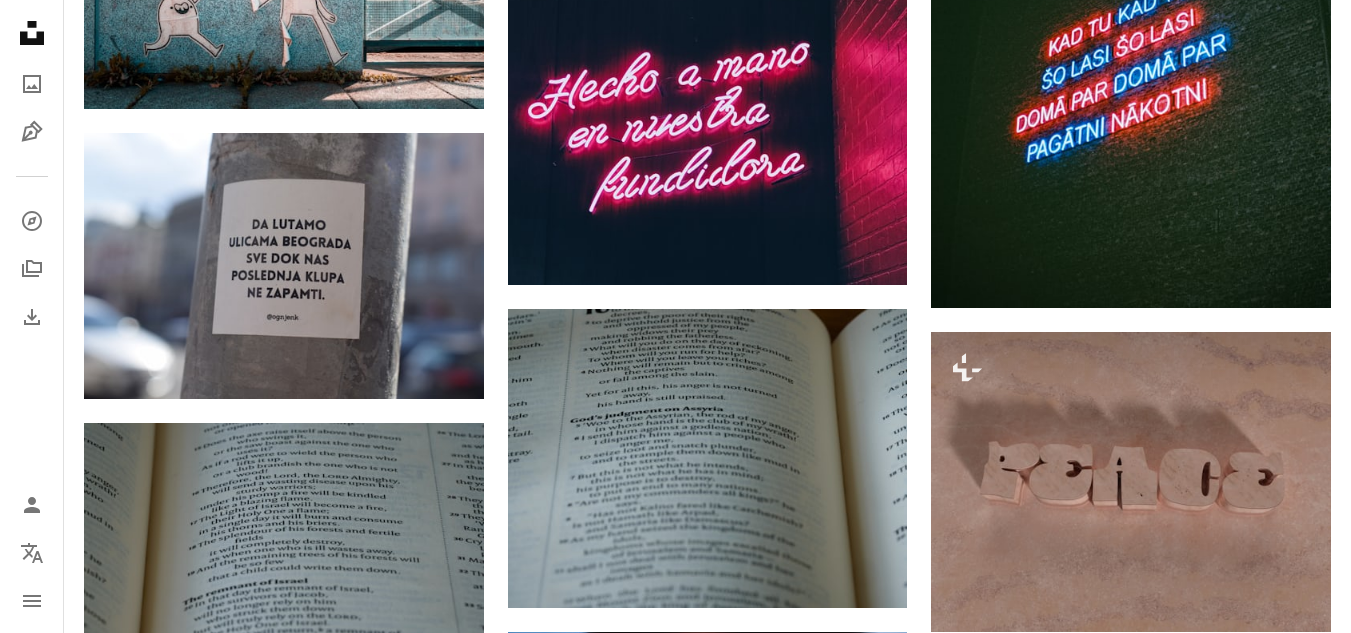 scroll, scrollTop: 1253, scrollLeft: 0, axis: vertical 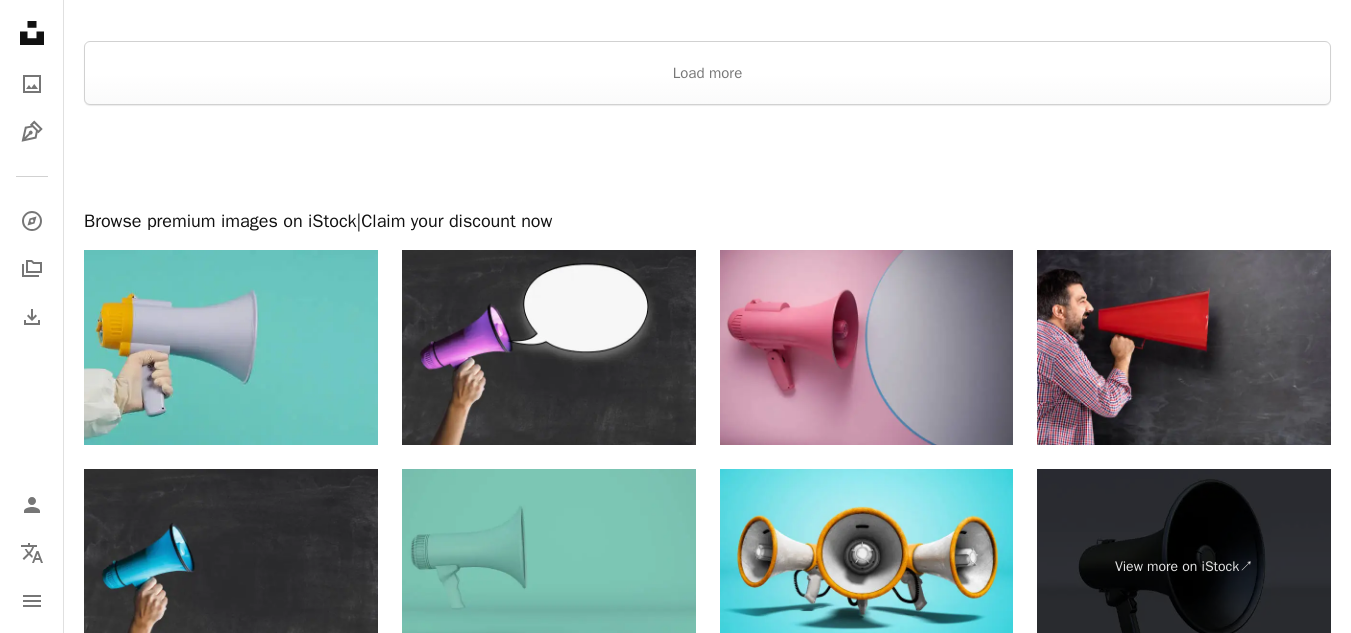 drag, startPoint x: 1350, startPoint y: 541, endPoint x: 1359, endPoint y: 582, distance: 41.976185 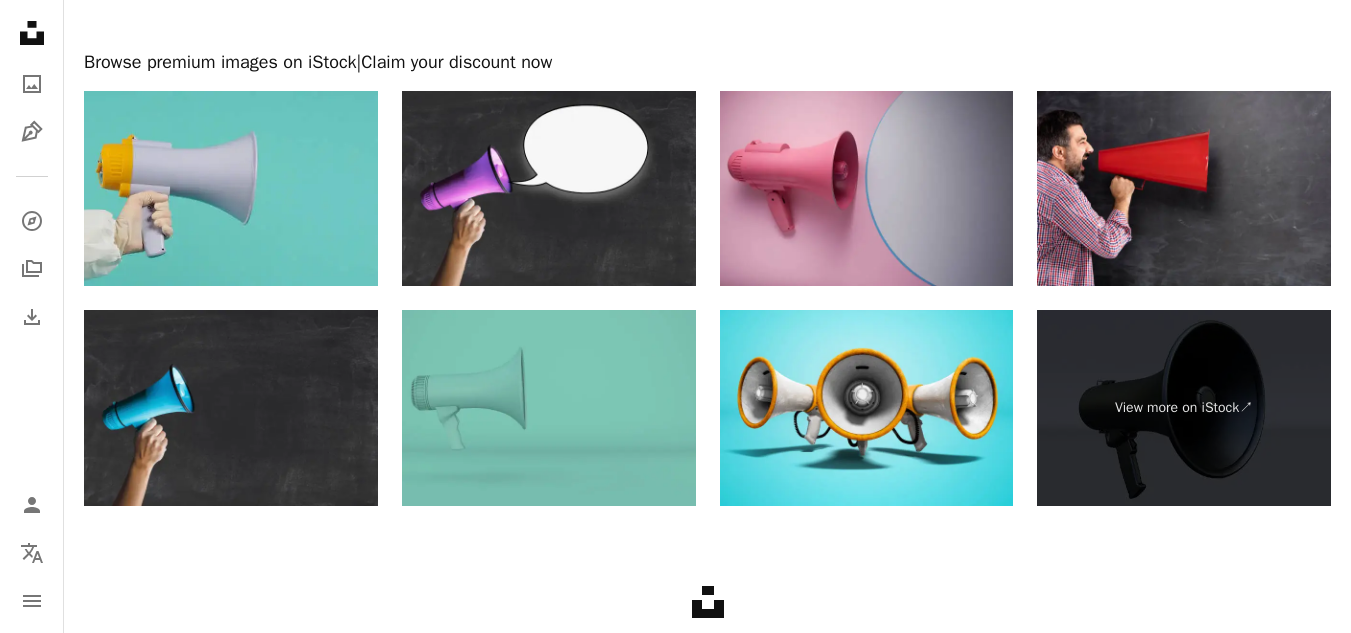 scroll, scrollTop: 4004, scrollLeft: 0, axis: vertical 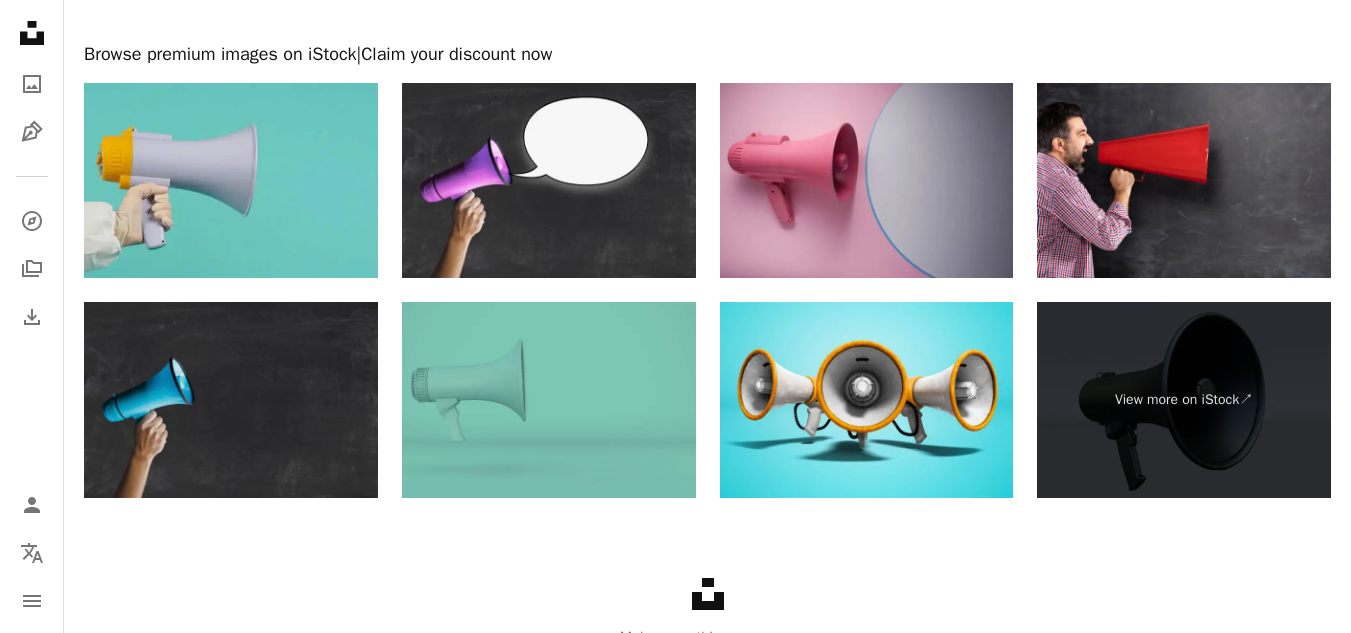 click at bounding box center [231, 400] 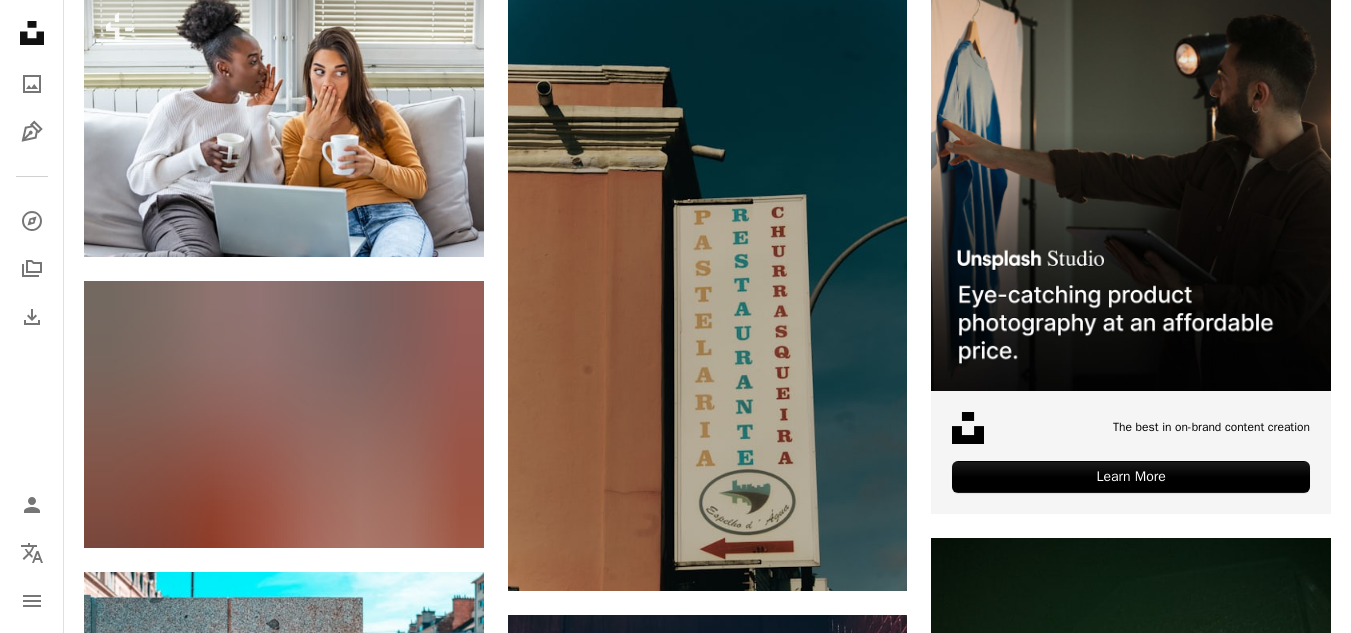 scroll, scrollTop: 0, scrollLeft: 0, axis: both 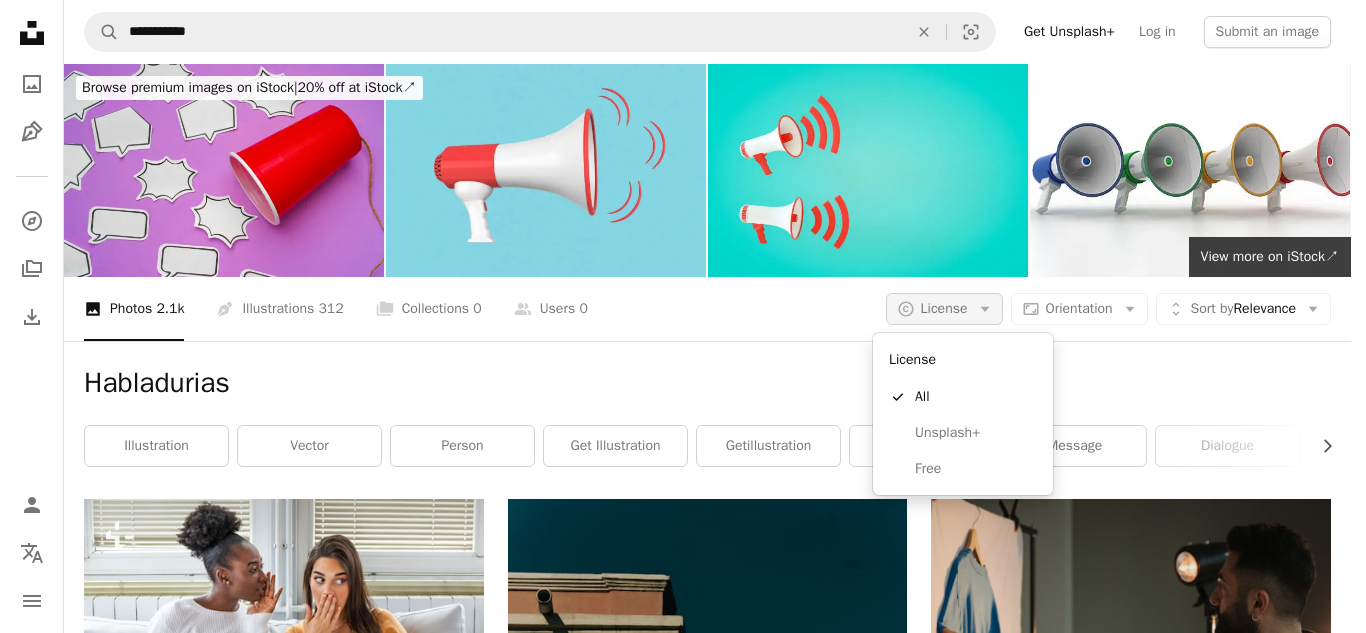 click on "A copyright icon © License Arrow down" at bounding box center [944, 309] 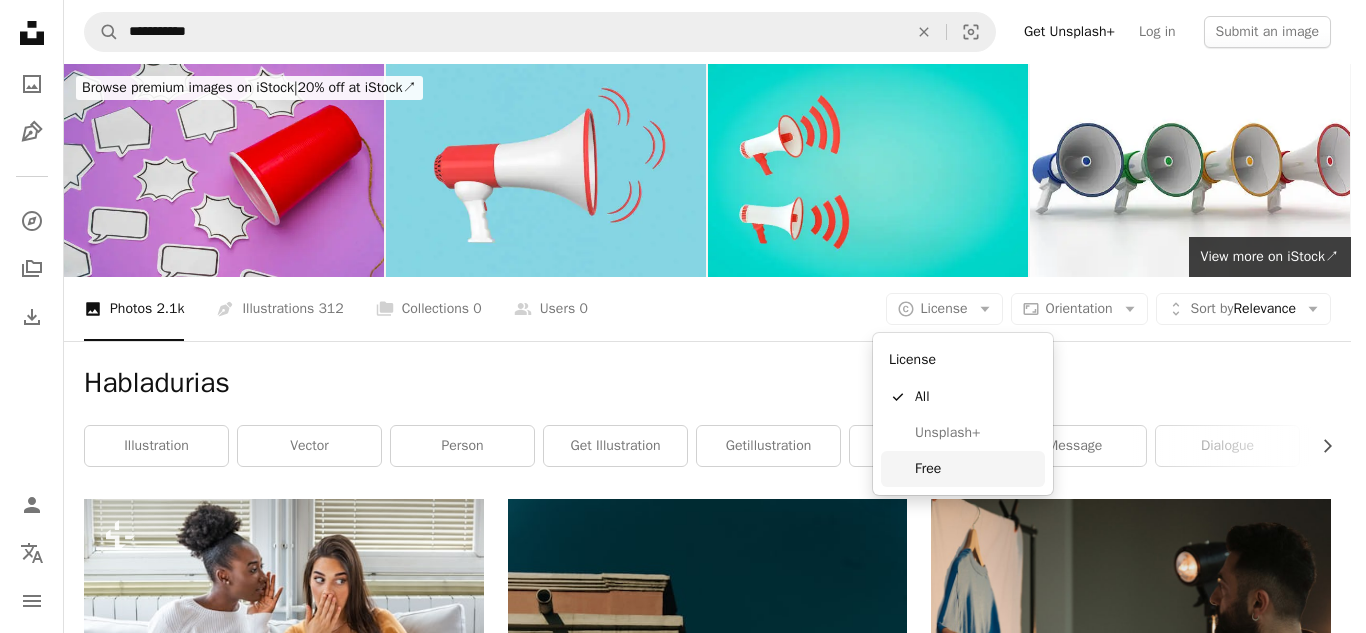 click on "Free" at bounding box center [976, 469] 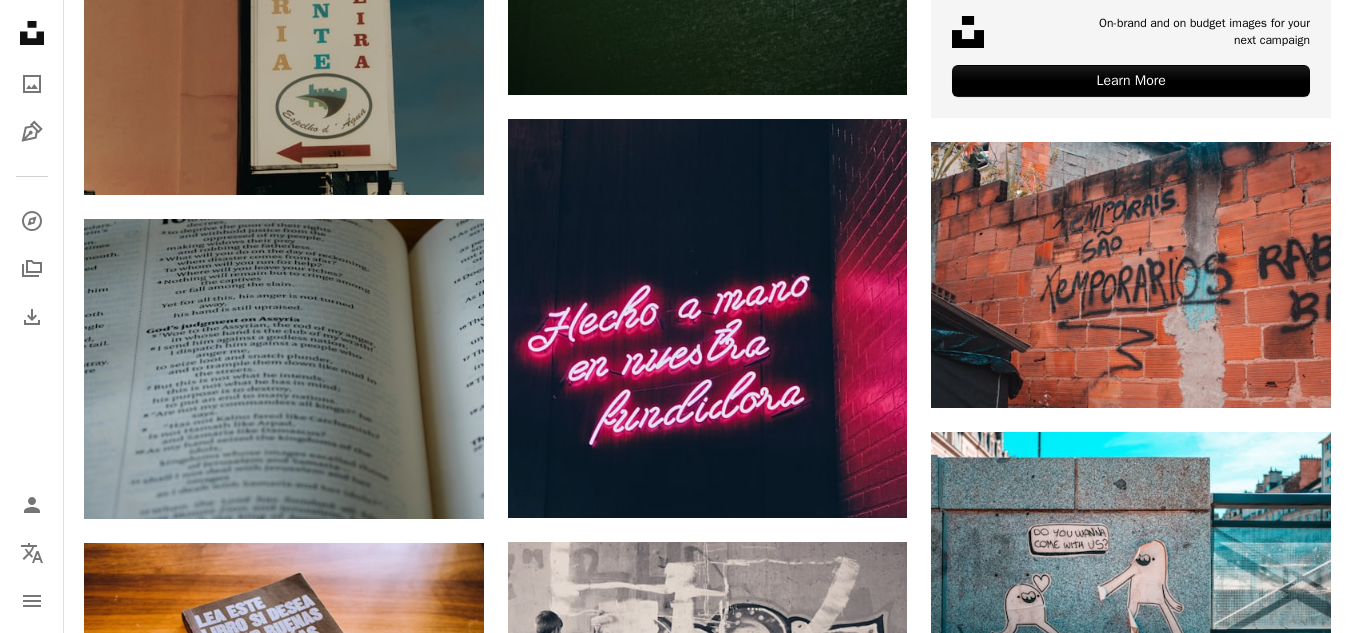 scroll, scrollTop: 928, scrollLeft: 0, axis: vertical 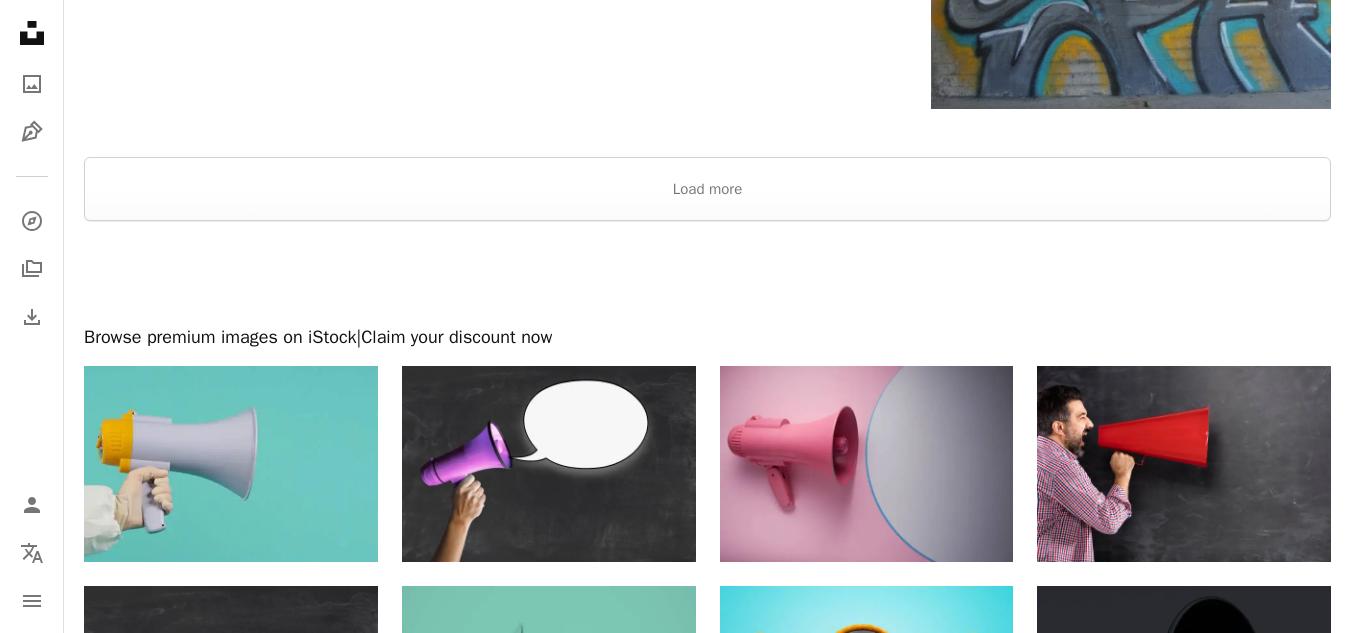 click at bounding box center [707, 273] 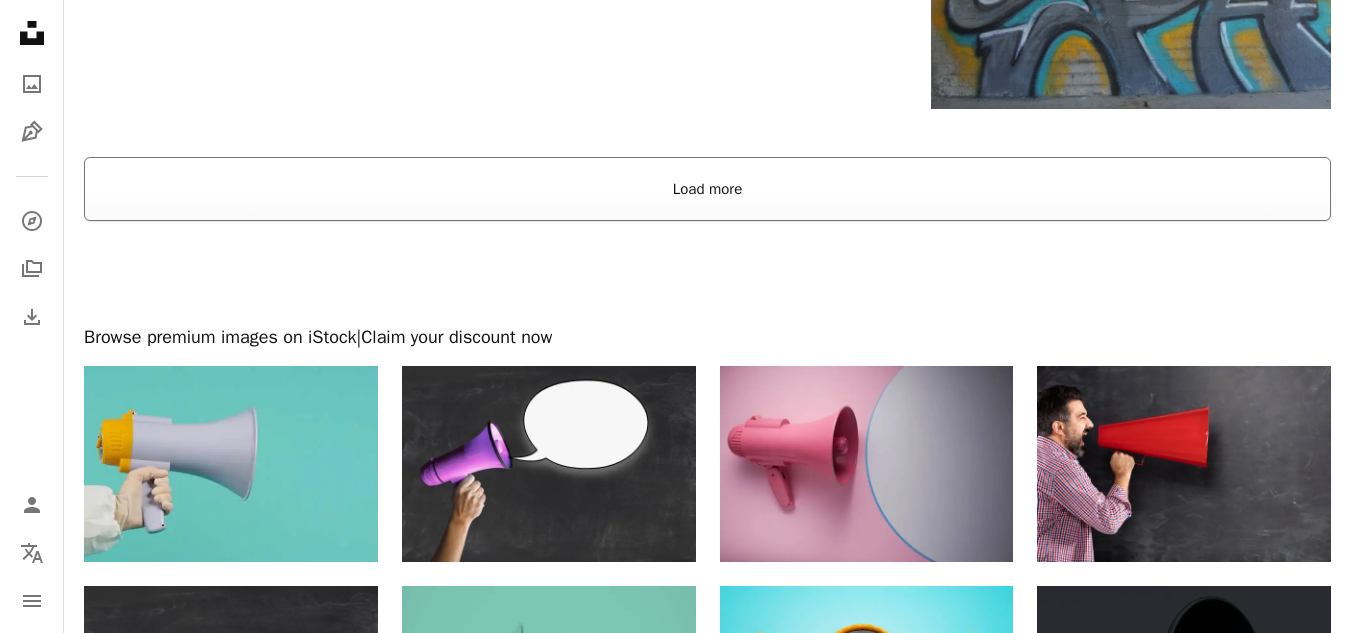 click on "Load more" at bounding box center (707, 189) 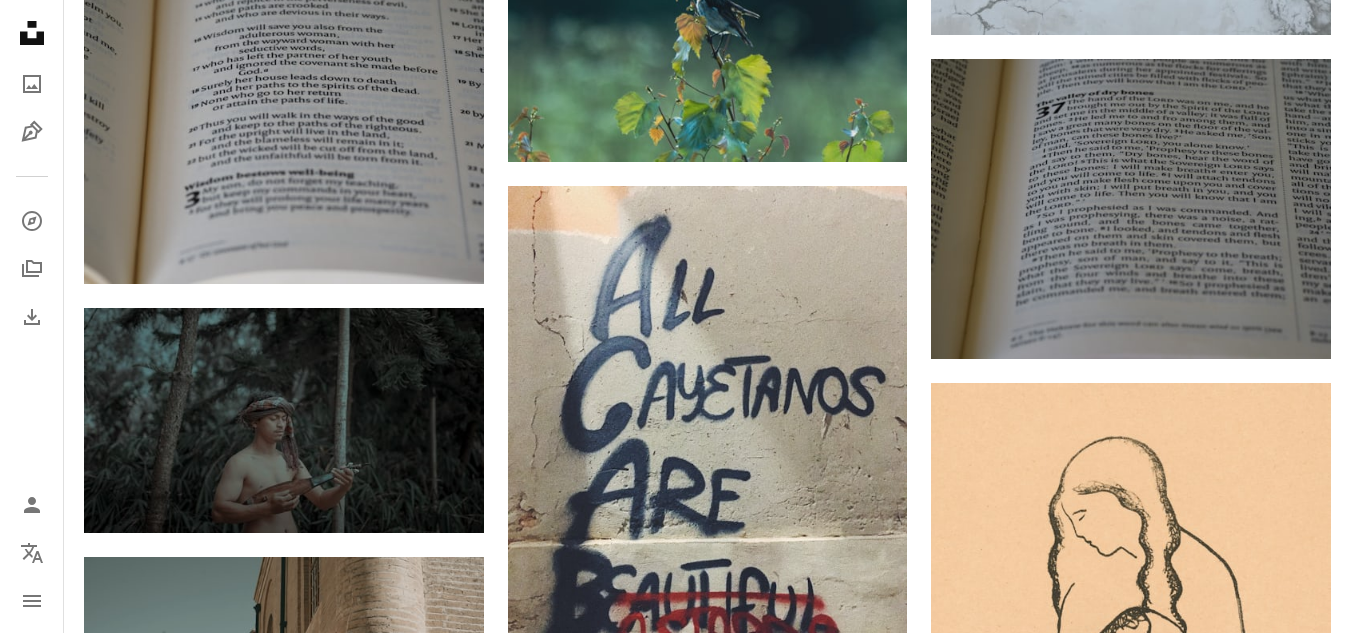 scroll, scrollTop: 5154, scrollLeft: 0, axis: vertical 